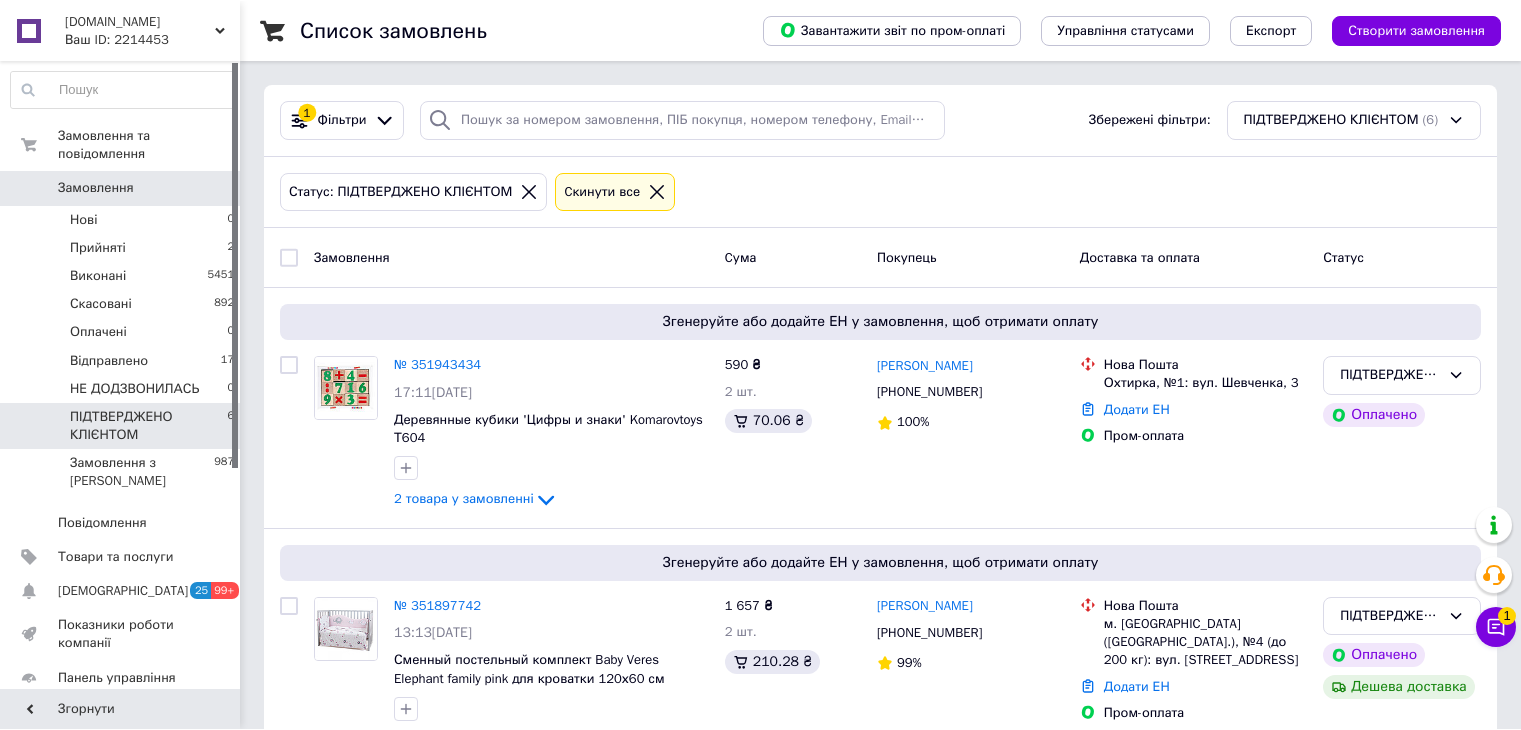 scroll, scrollTop: 0, scrollLeft: 0, axis: both 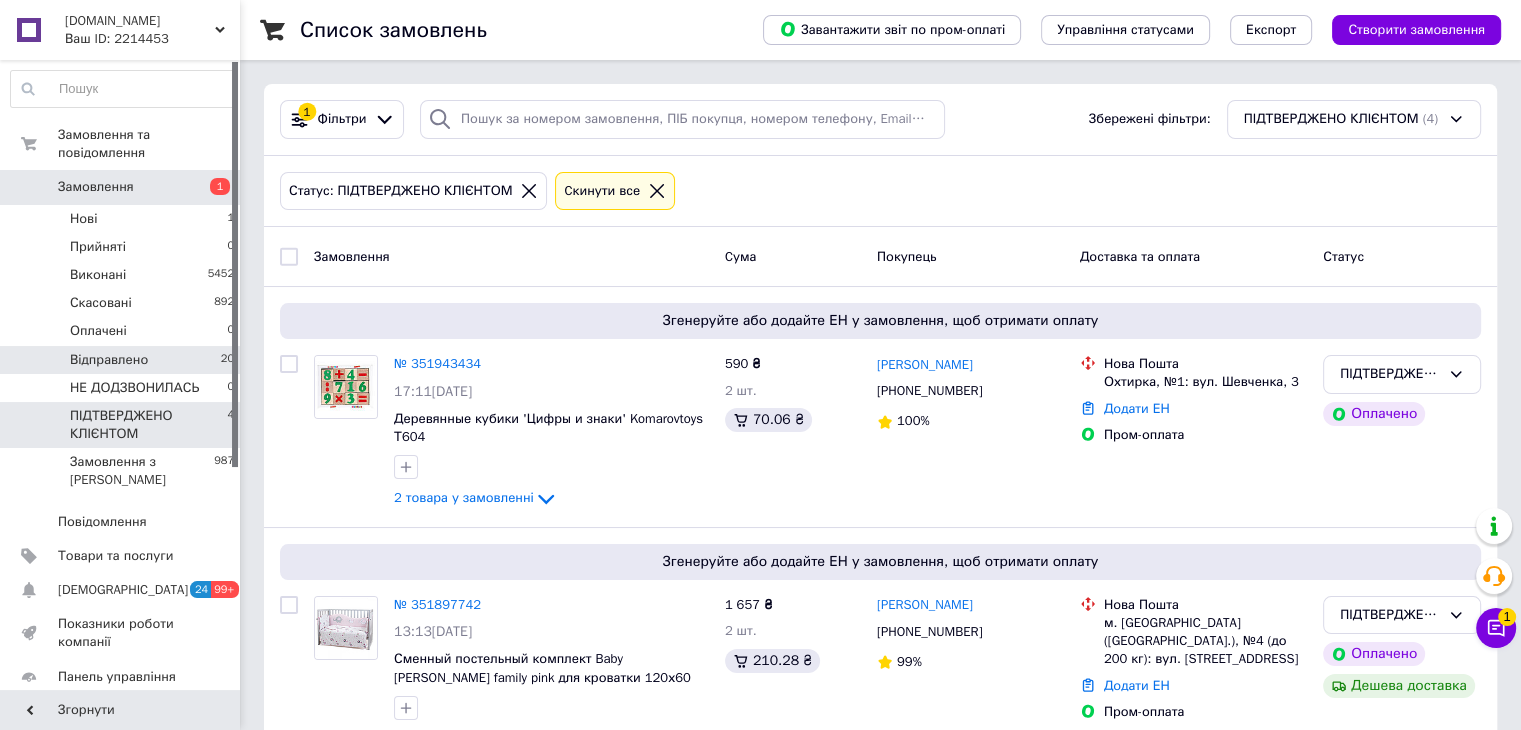 click on "Відправлено 20" at bounding box center [123, 360] 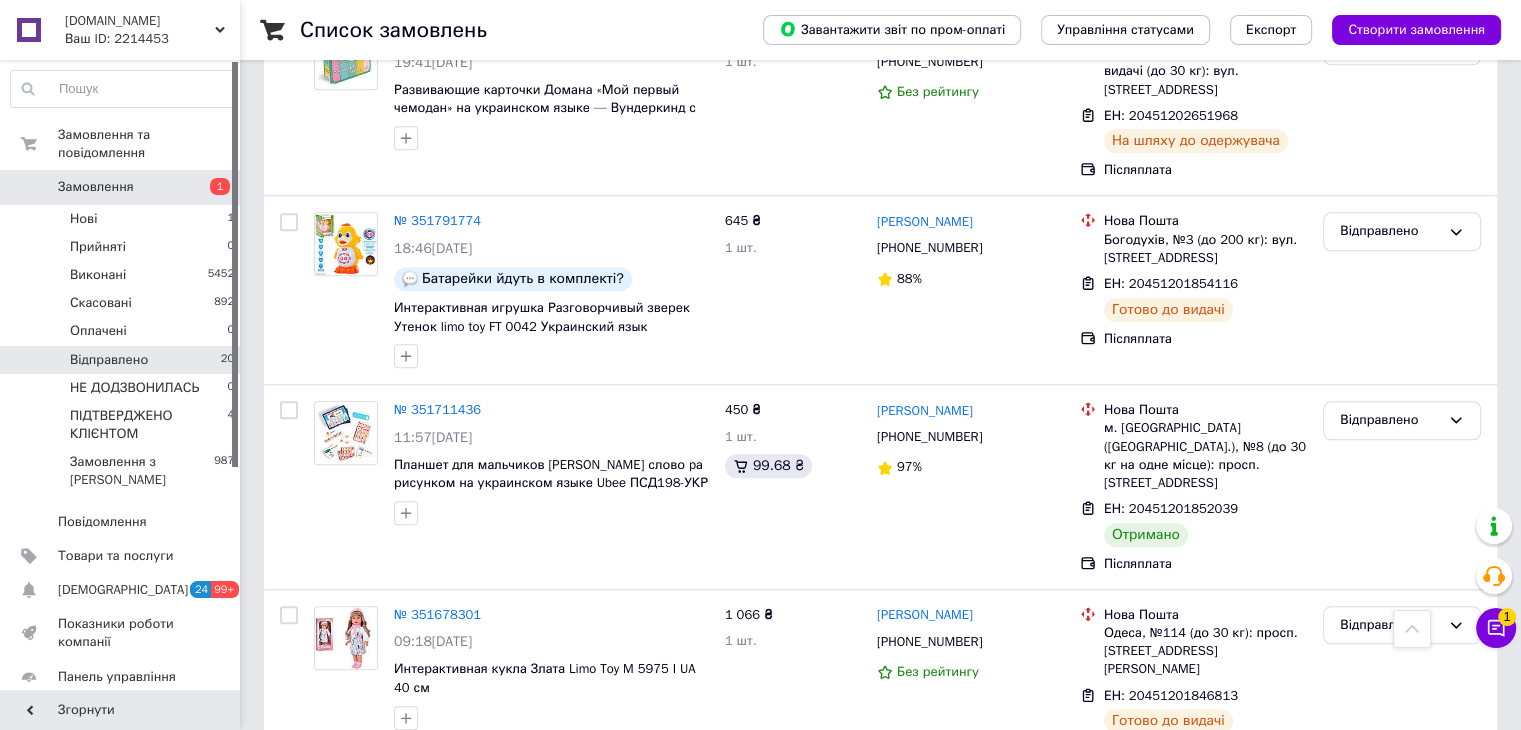 scroll, scrollTop: 1597, scrollLeft: 0, axis: vertical 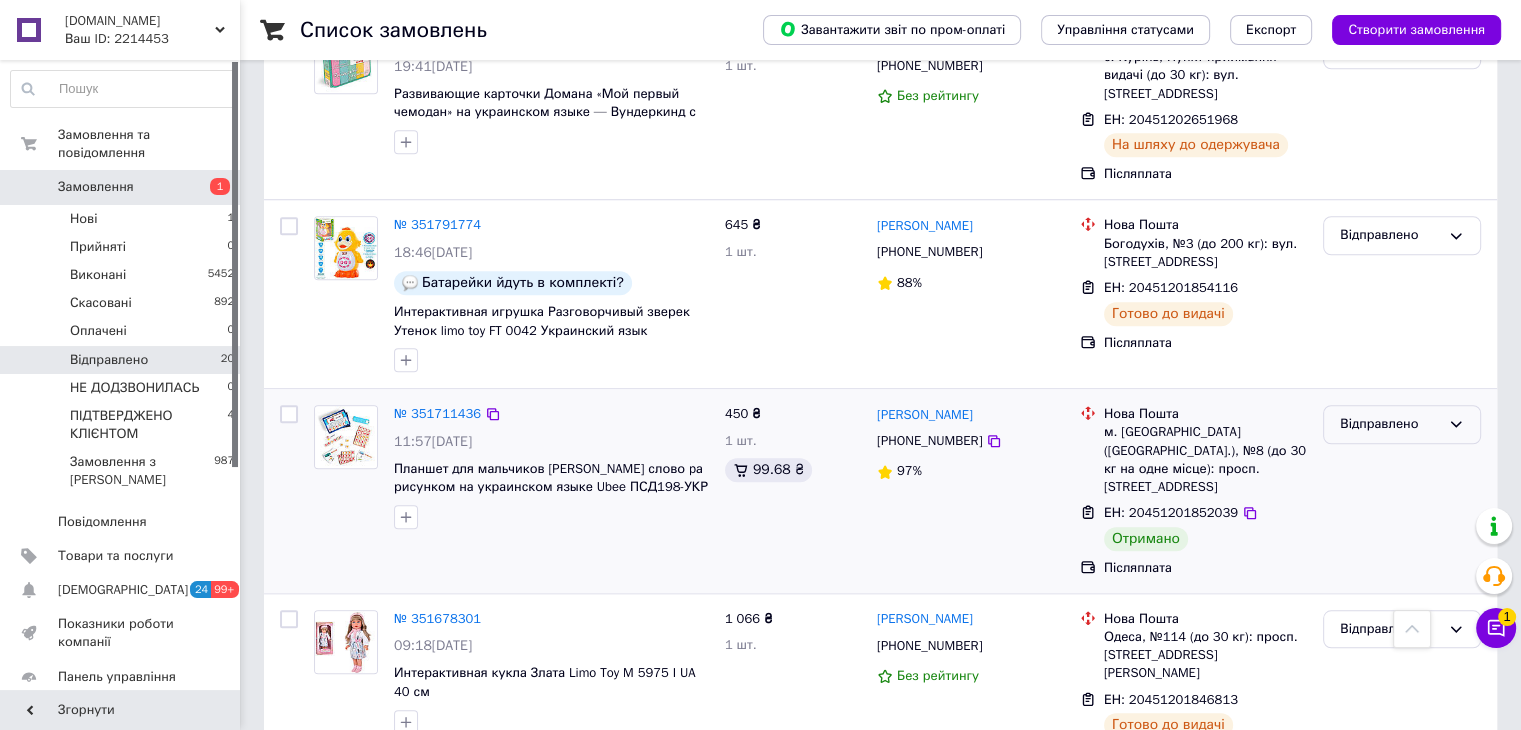 click on "Відправлено" at bounding box center [1390, 424] 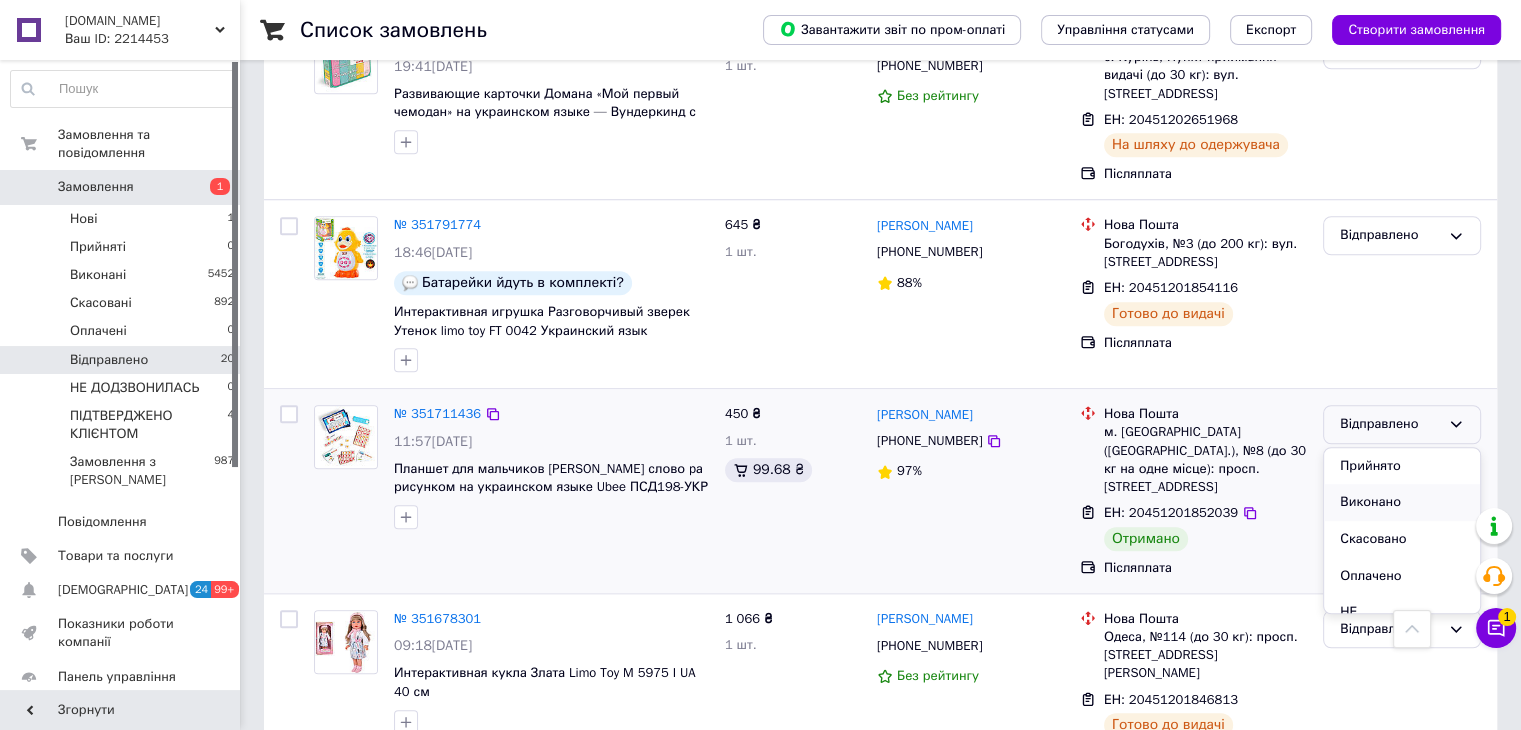 click on "Виконано" at bounding box center (1402, 502) 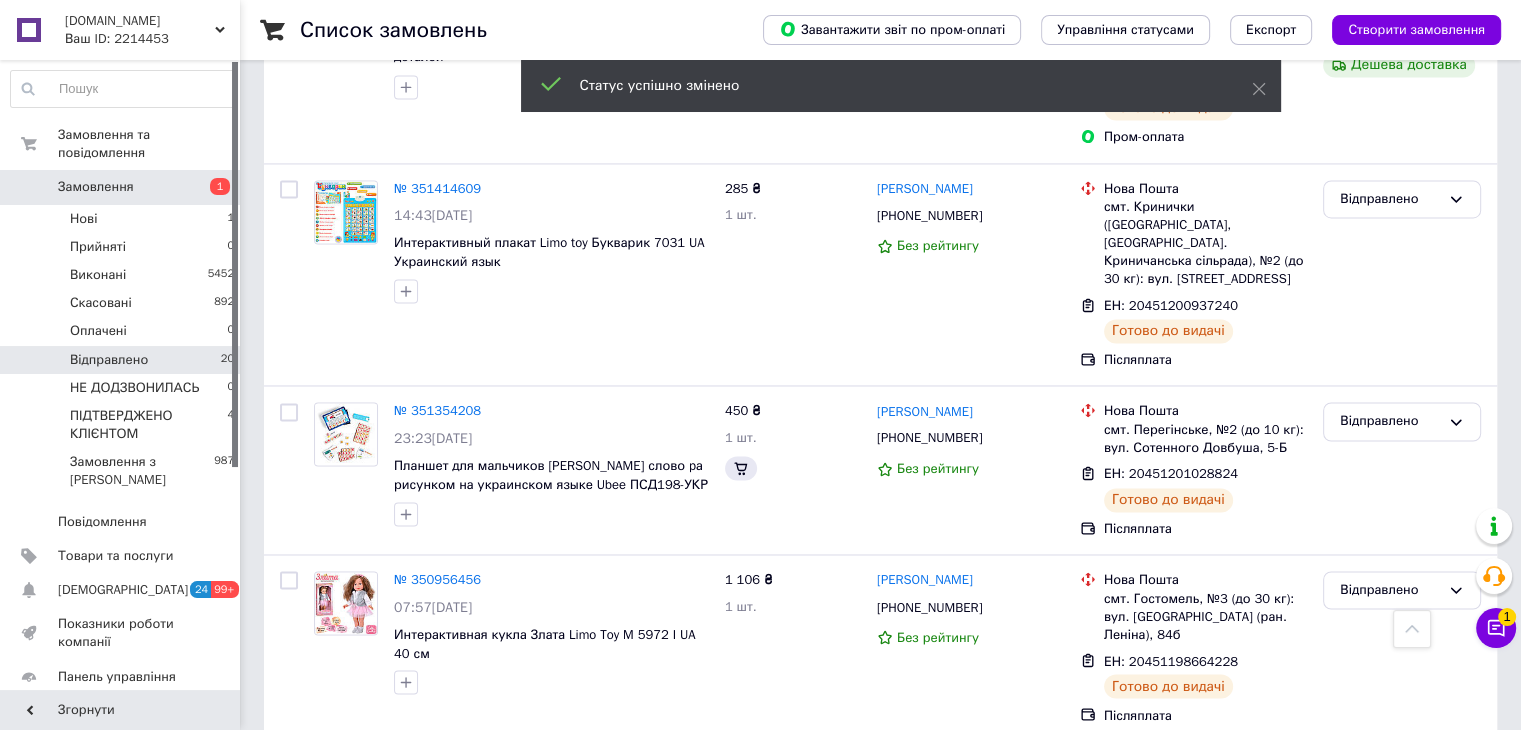 scroll, scrollTop: 1287, scrollLeft: 0, axis: vertical 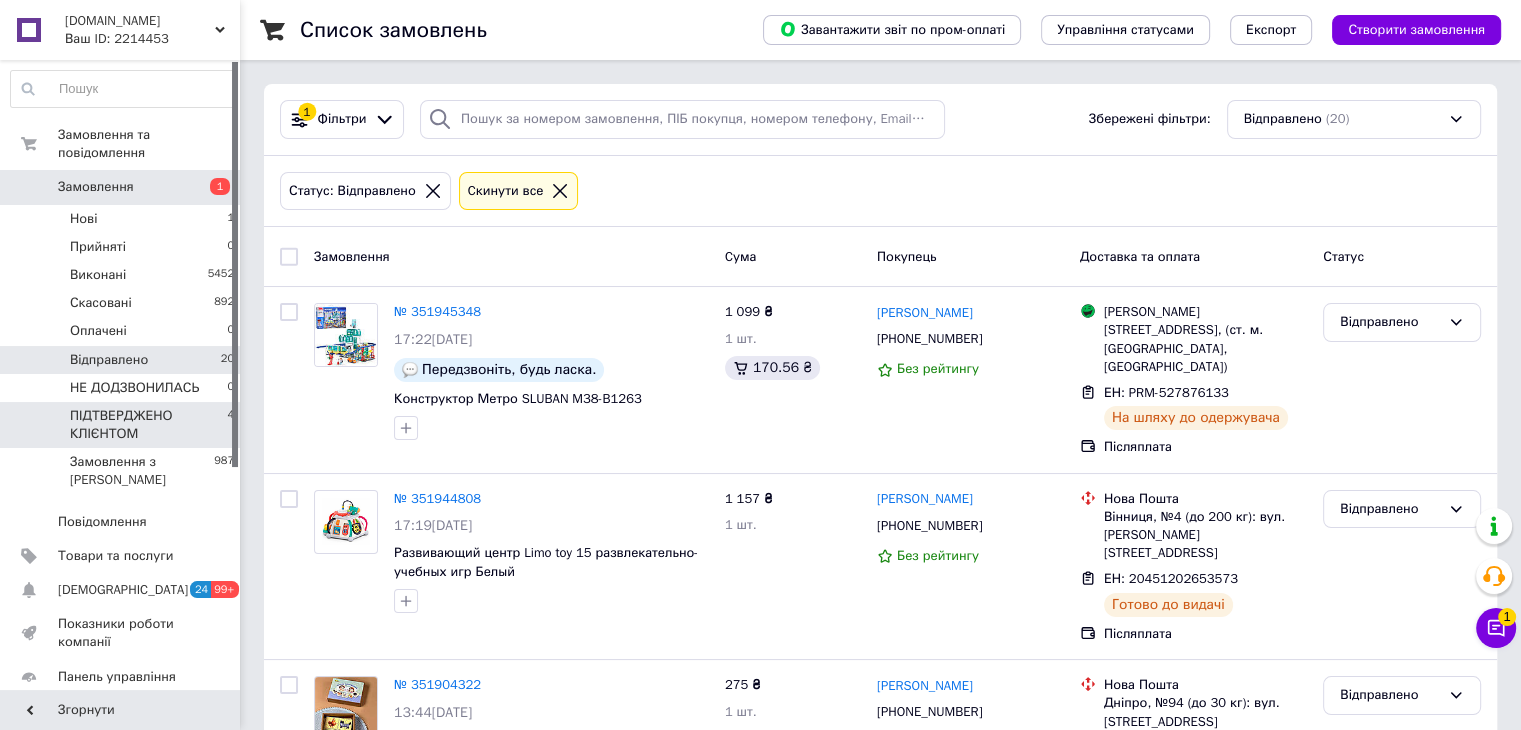 click on "ПІДТВЕРДЖЕНО КЛІЄНТОМ" at bounding box center (148, 425) 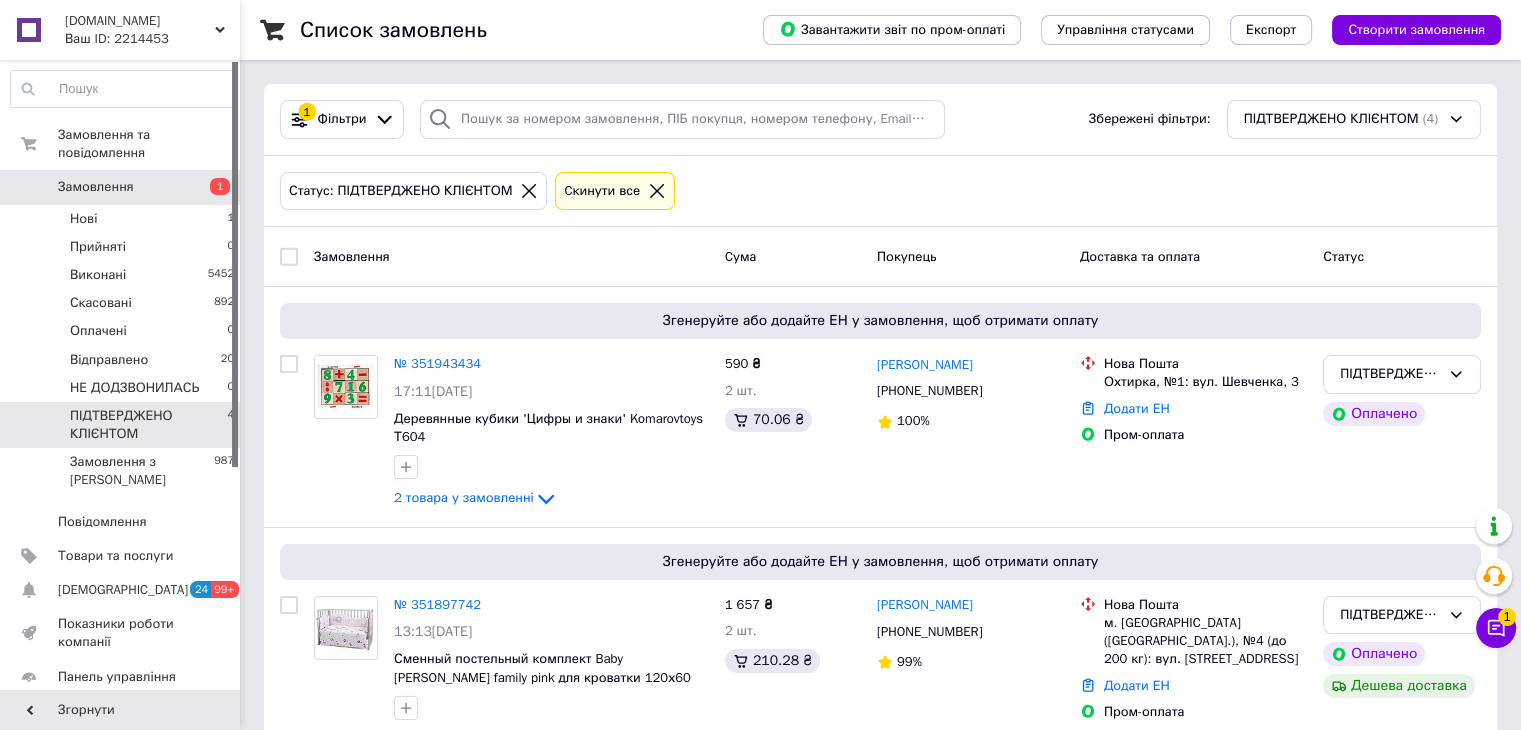 drag, startPoint x: 1519, startPoint y: 250, endPoint x: 1528, endPoint y: 256, distance: 10.816654 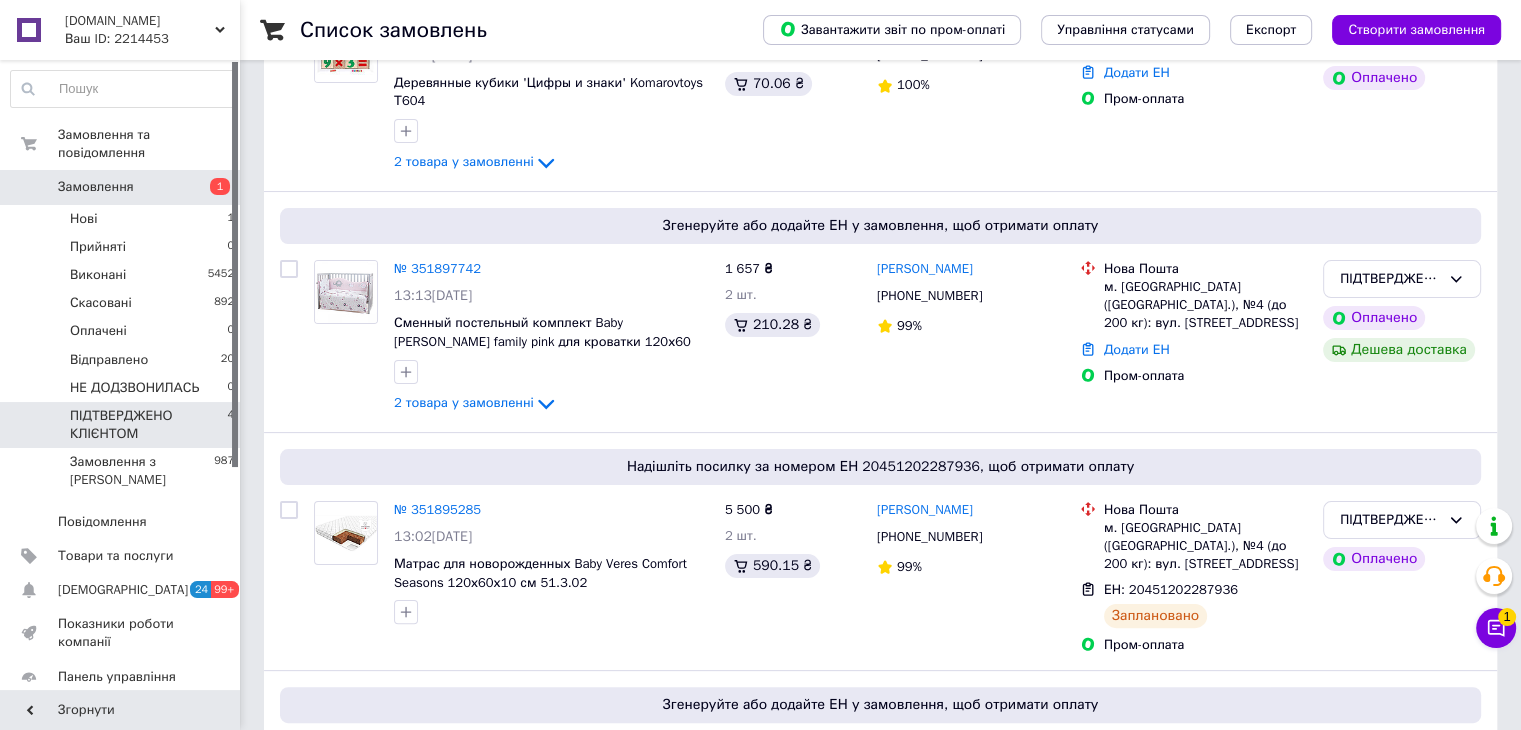scroll, scrollTop: 337, scrollLeft: 0, axis: vertical 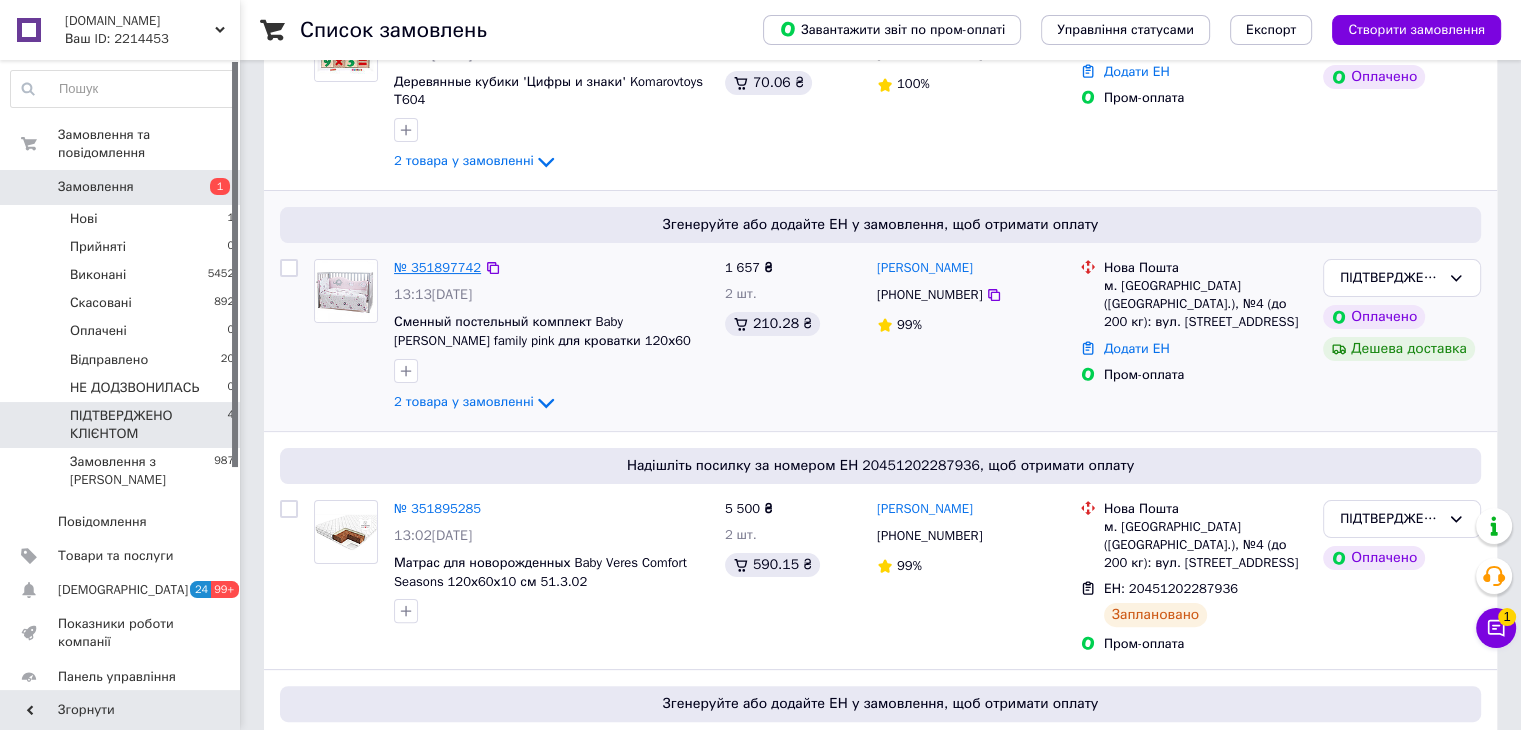 click on "№ 351897742" at bounding box center [437, 267] 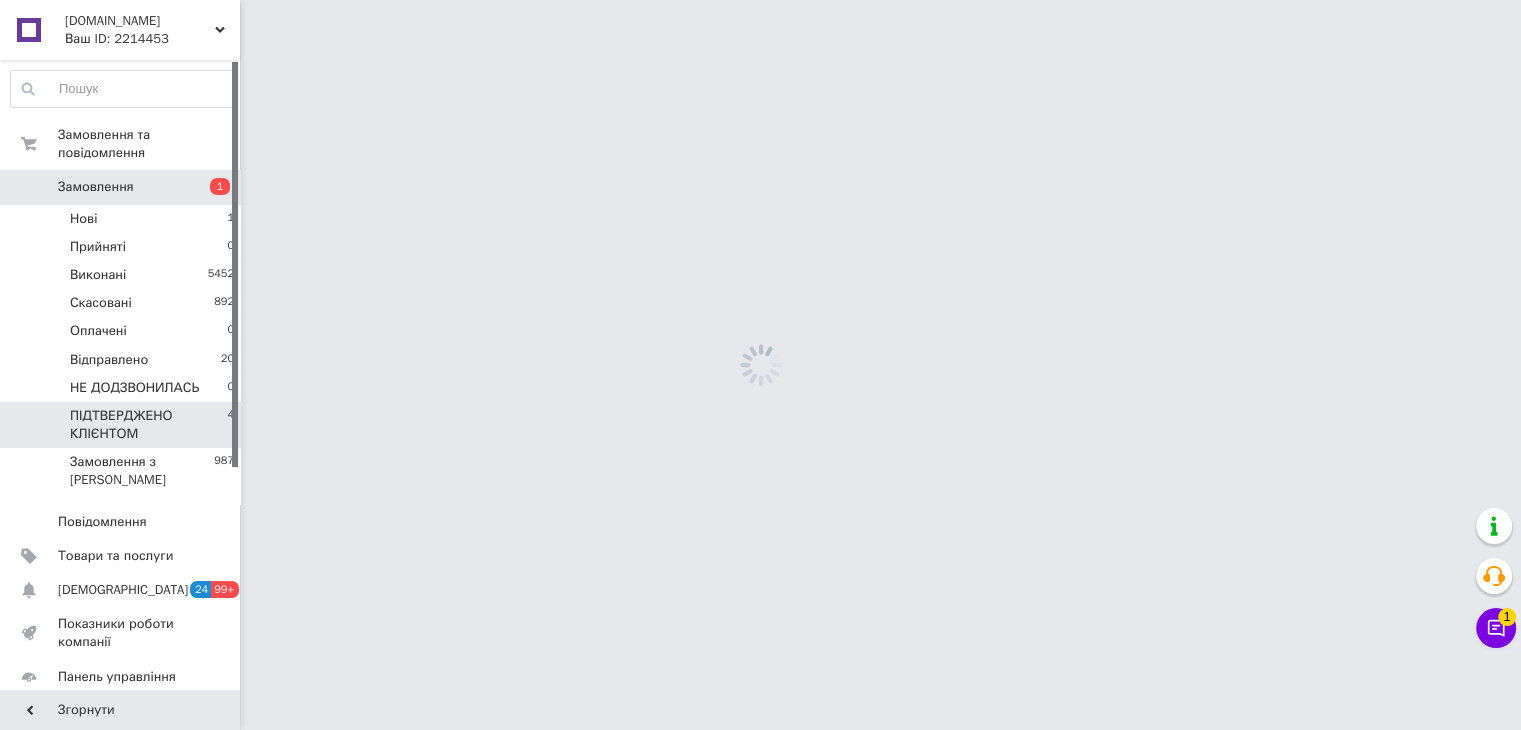 scroll, scrollTop: 0, scrollLeft: 0, axis: both 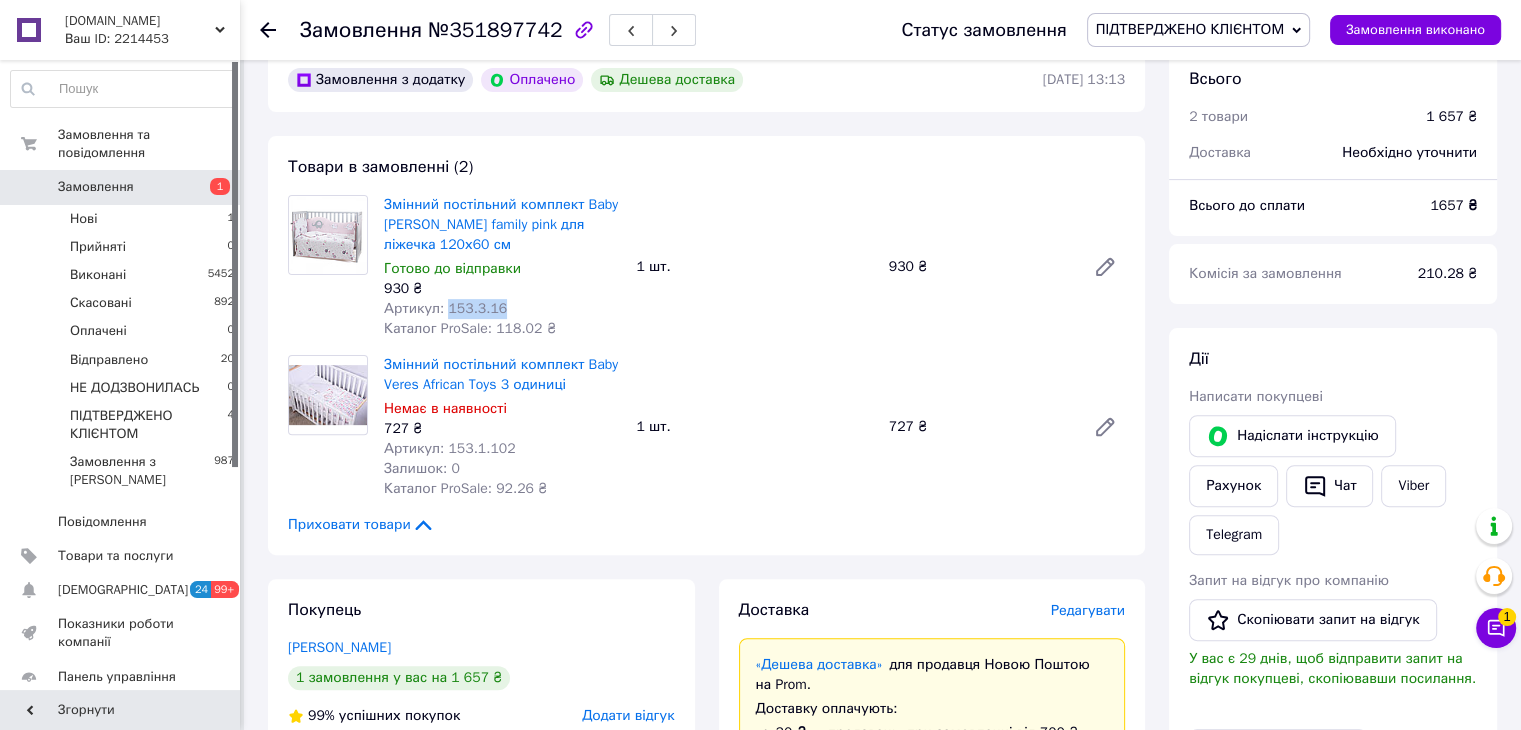 drag, startPoint x: 501, startPoint y: 312, endPoint x: 441, endPoint y: 314, distance: 60.033325 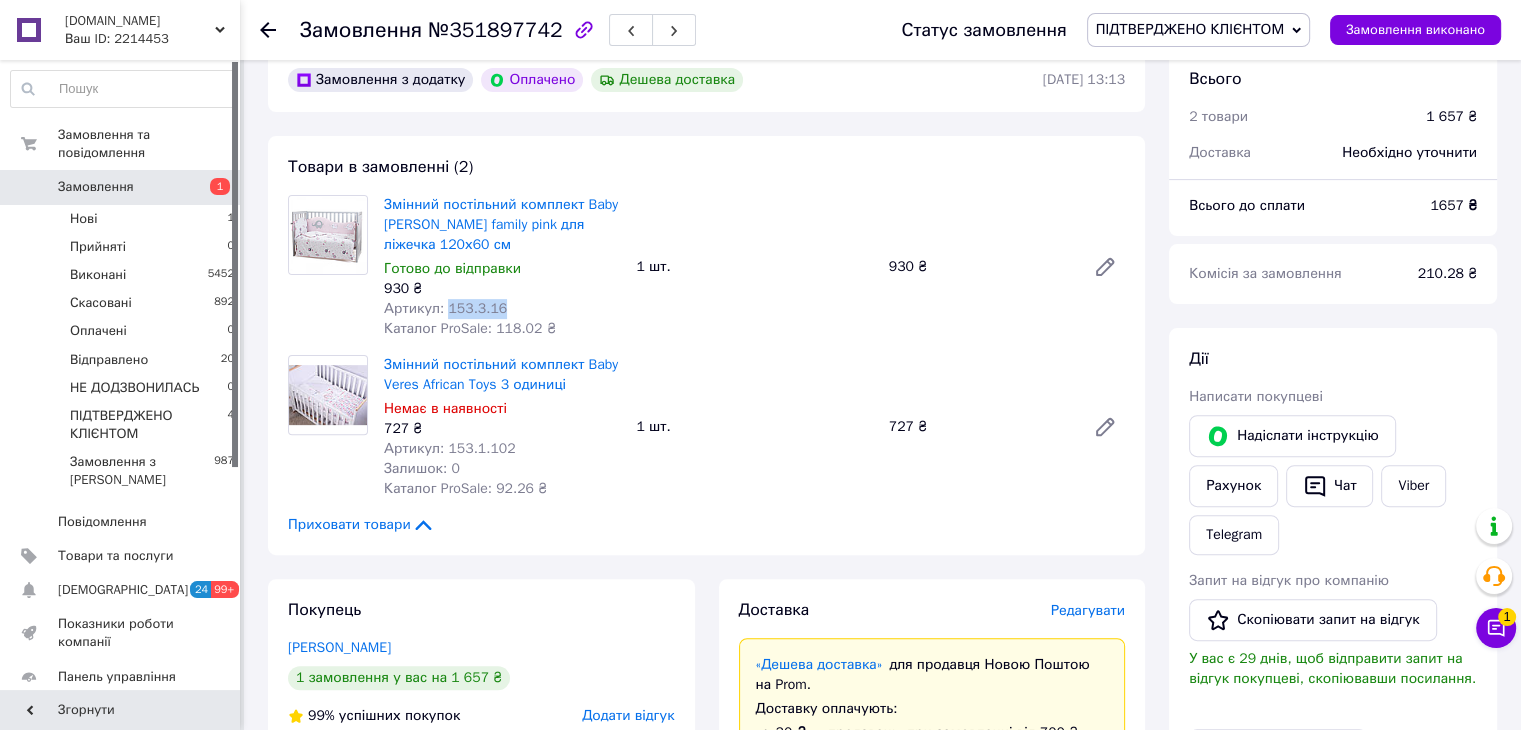 click on "Артикул: 153.3.16" at bounding box center [502, 309] 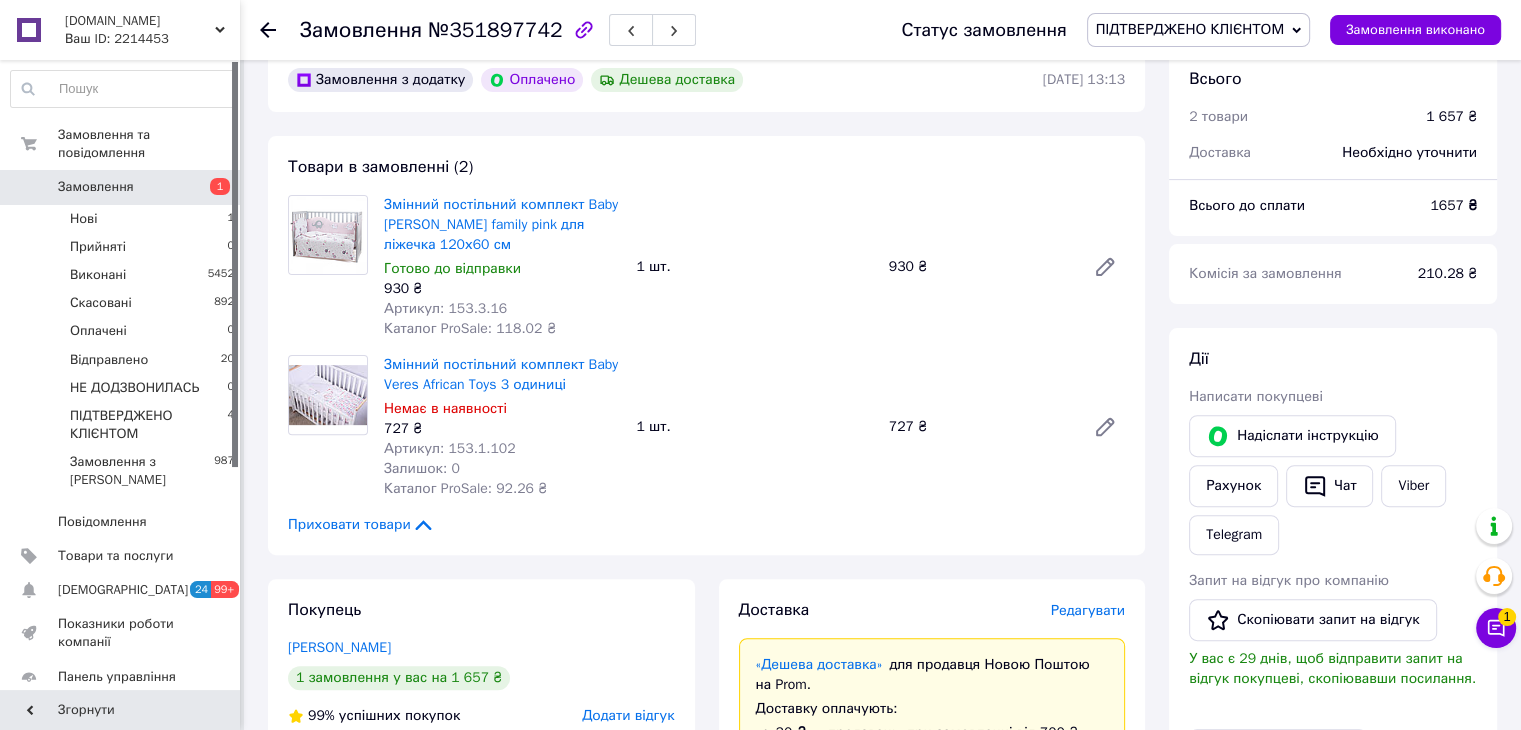 click on "№351897742" at bounding box center (495, 30) 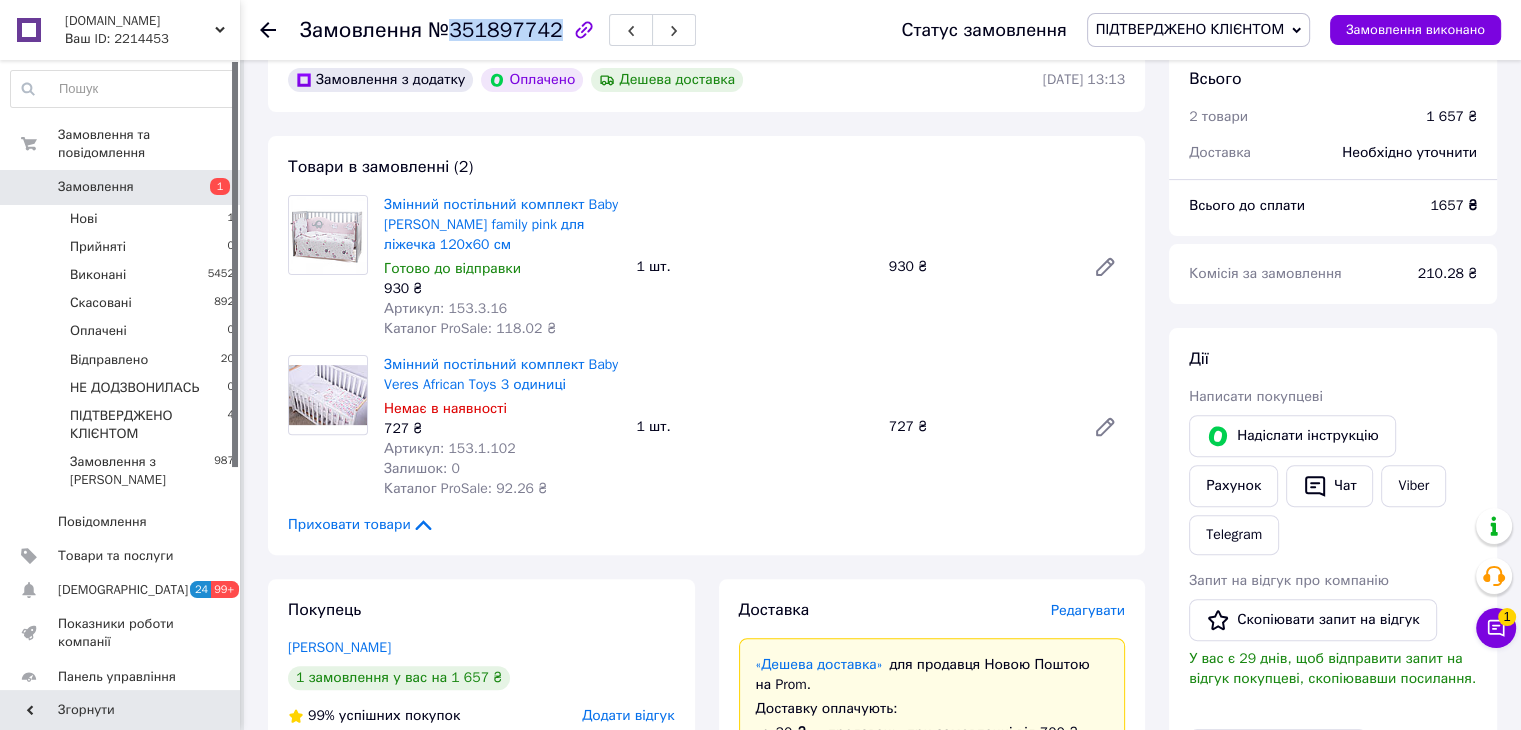 click on "№351897742" at bounding box center (495, 30) 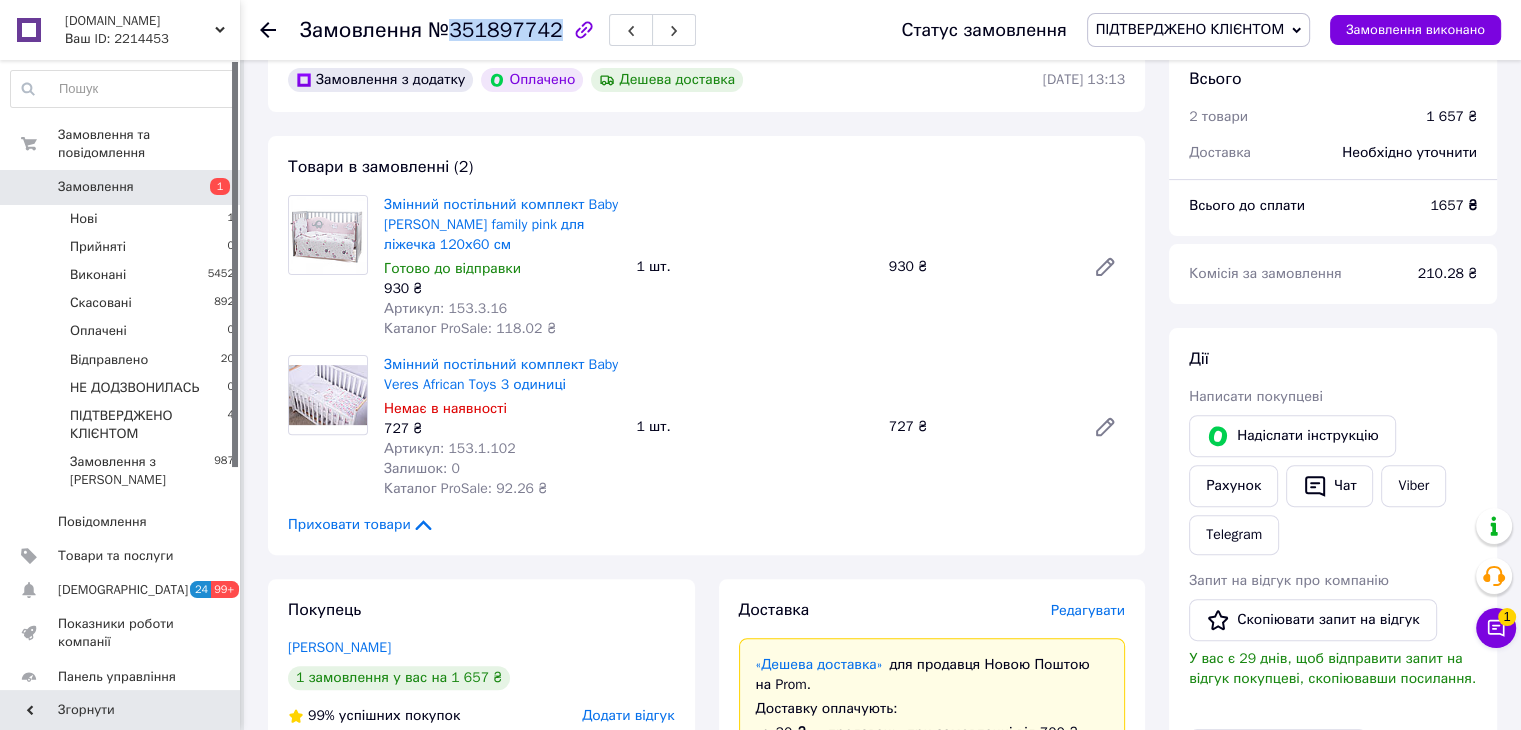 copy on "351897742" 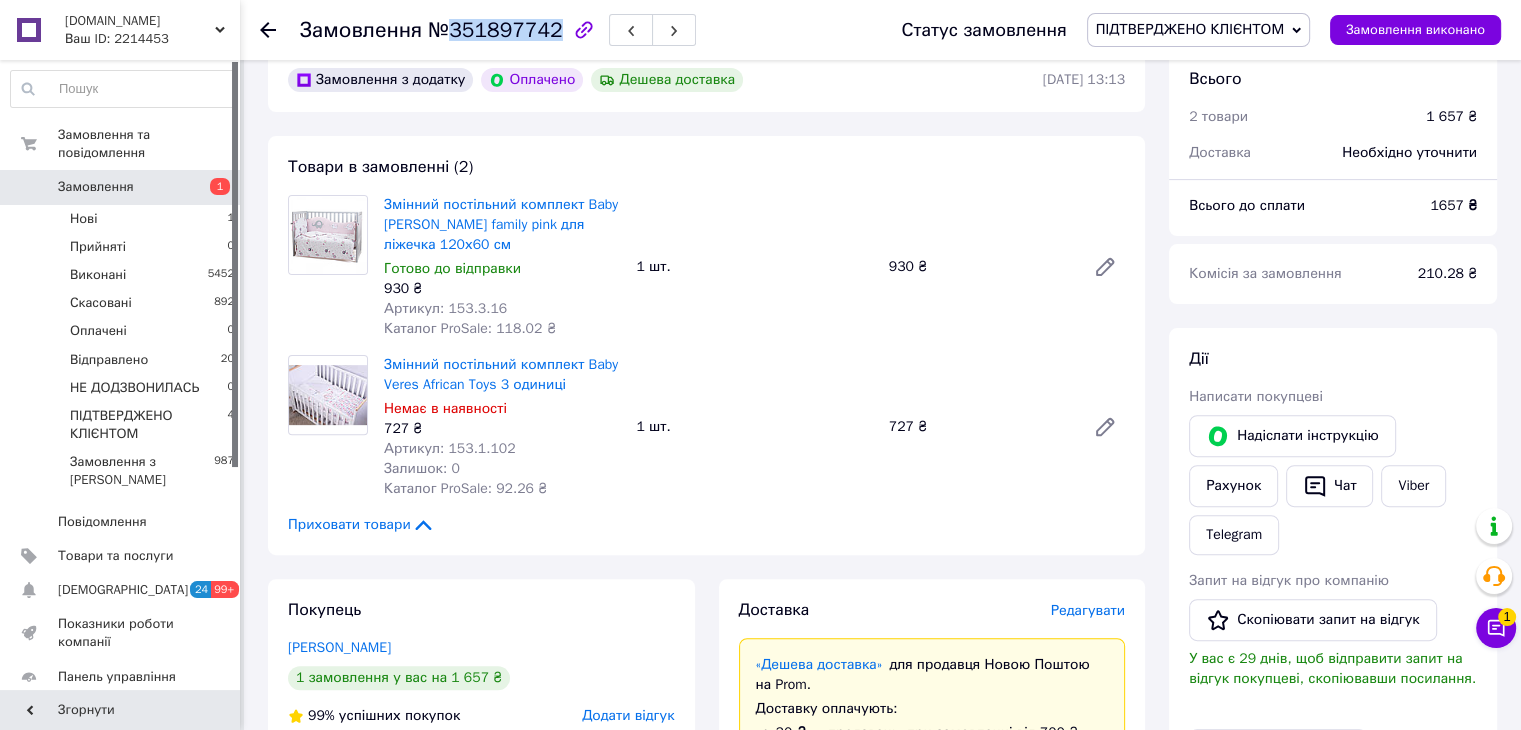 click on "Змінний постільний комплект Baby Veres Elephant family pink для ліжечка 120х60 см Готово до відправки 930 ₴ Артикул: 153.3.16 Каталог ProSale: 118.02 ₴" at bounding box center [502, 267] 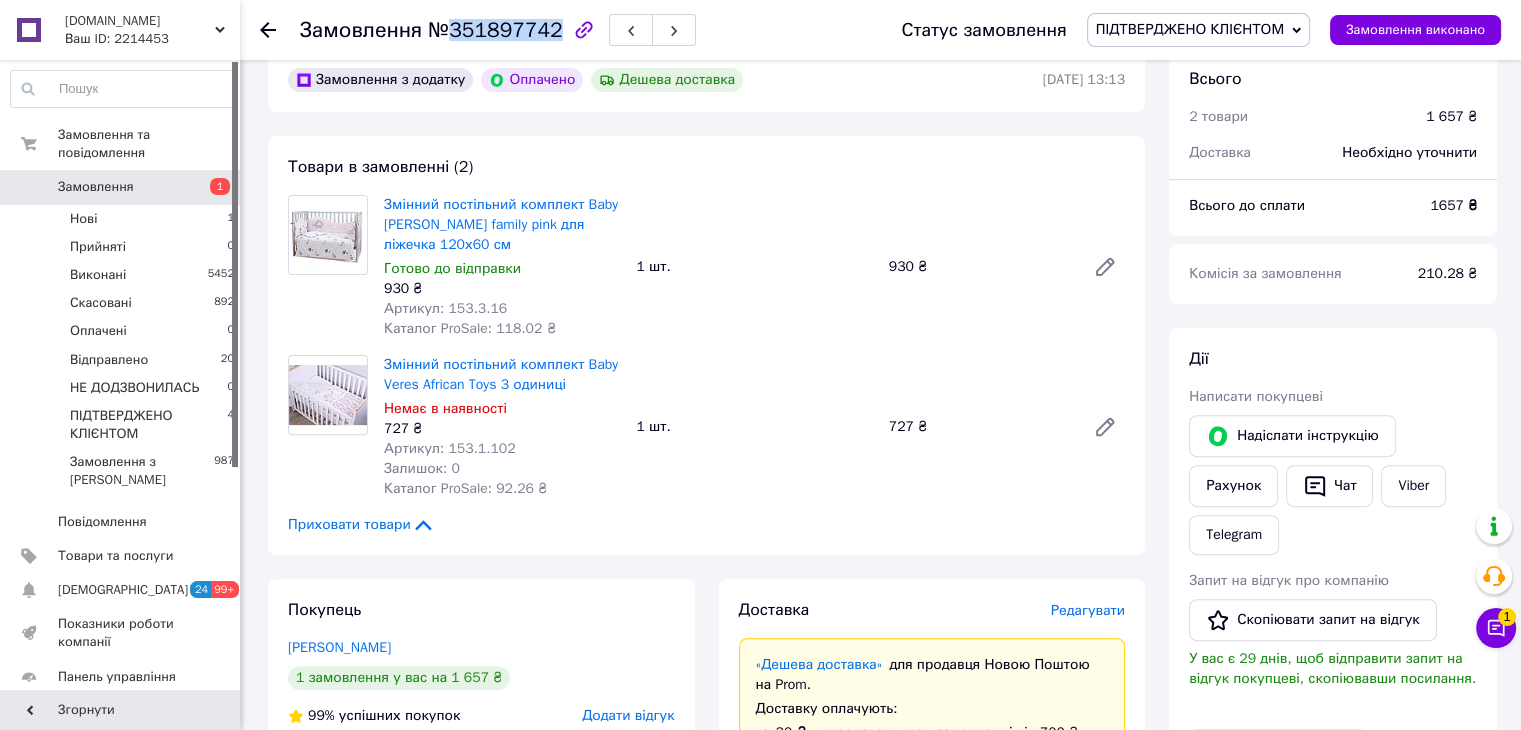 copy on "Змінний постільний комплект Baby Veres Elephant family pink для ліжечка 120х60 см" 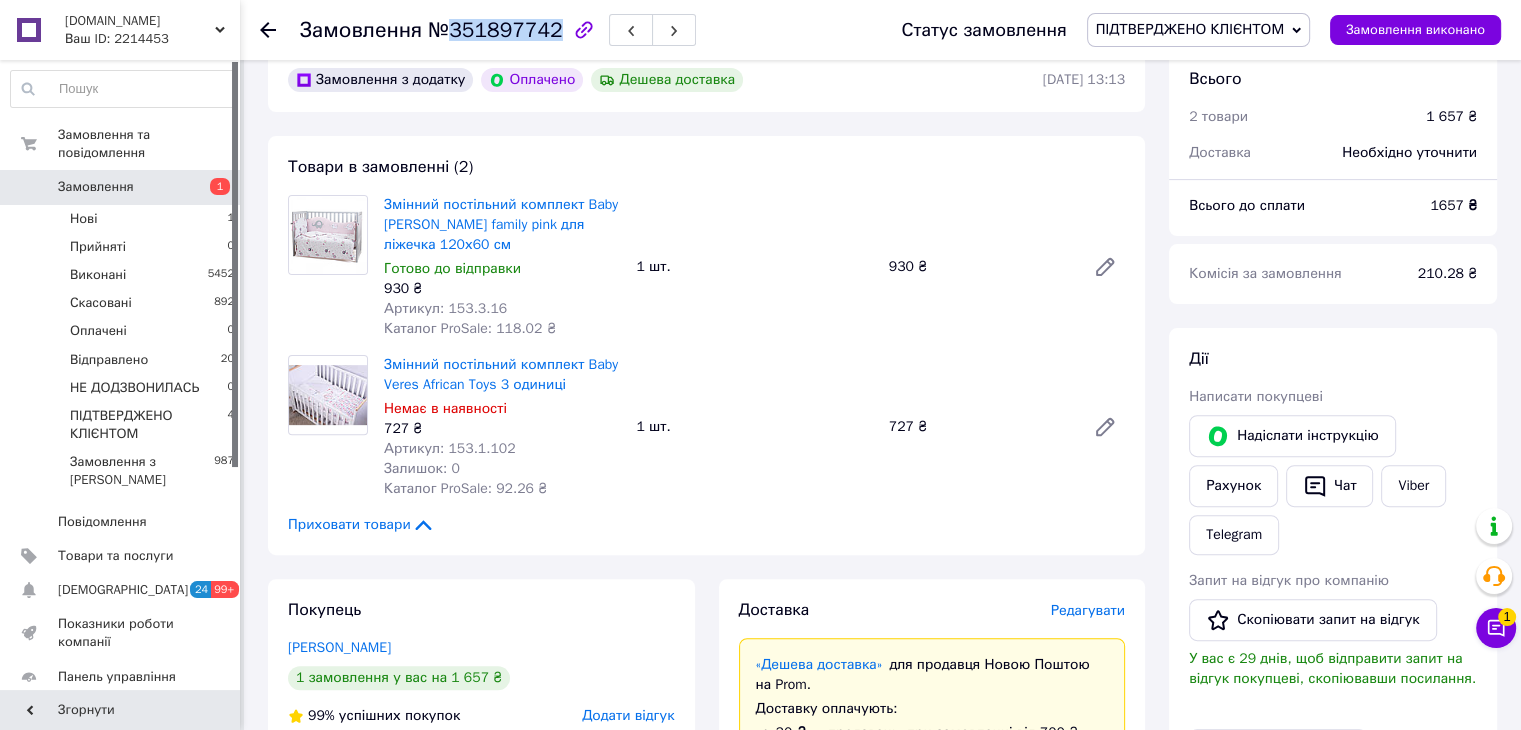 scroll, scrollTop: 592, scrollLeft: 0, axis: vertical 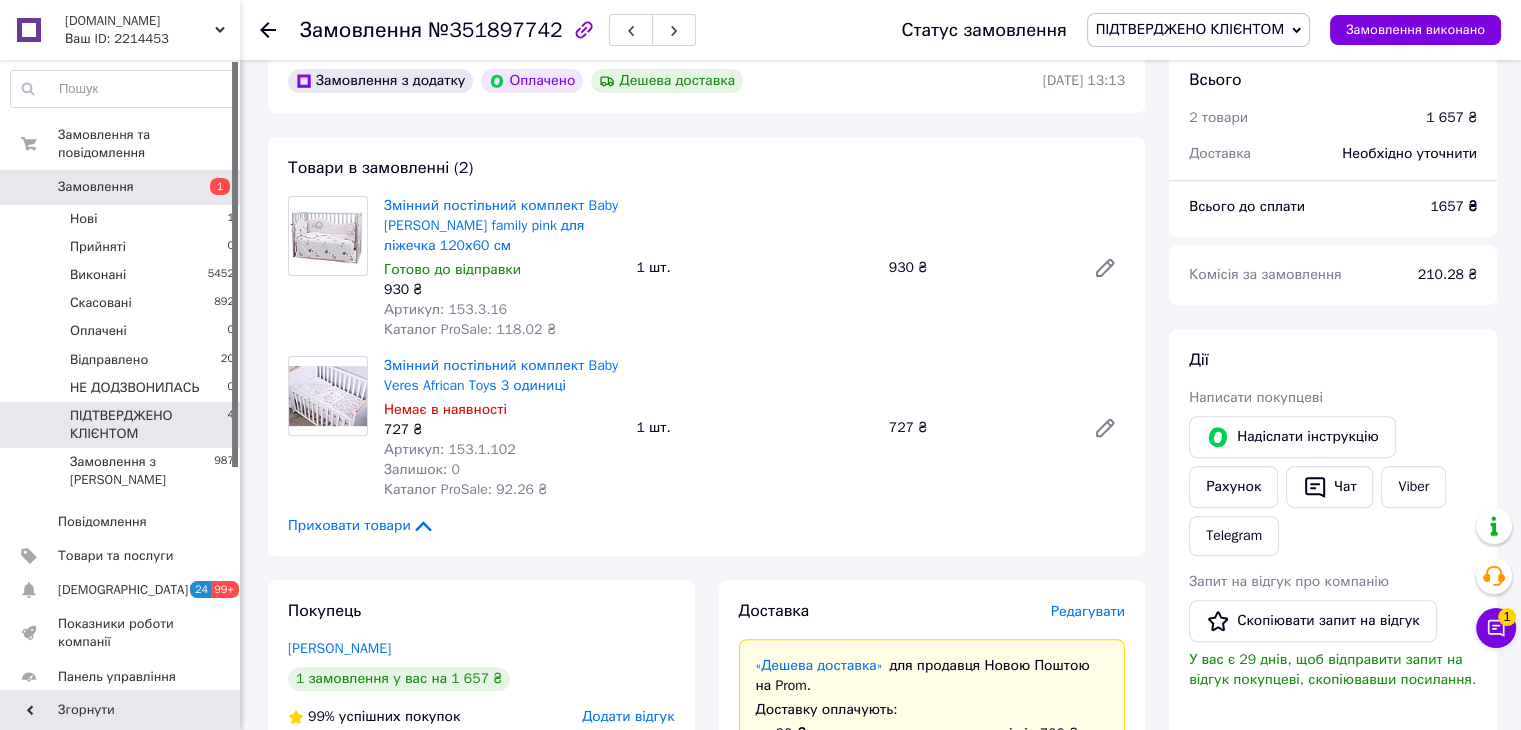 click on "ПІДТВЕРДЖЕНО КЛІЄНТОМ" at bounding box center [148, 425] 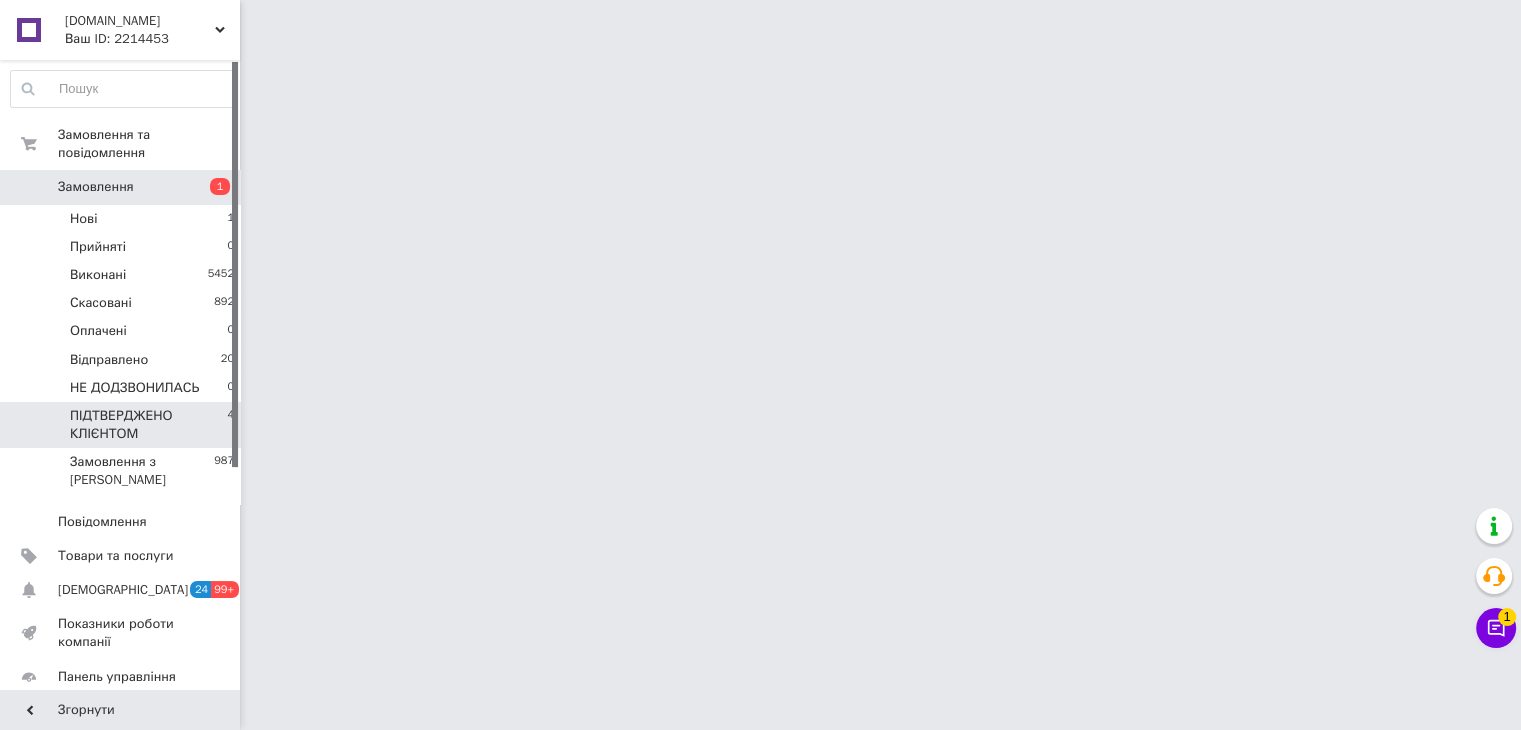 scroll, scrollTop: 0, scrollLeft: 0, axis: both 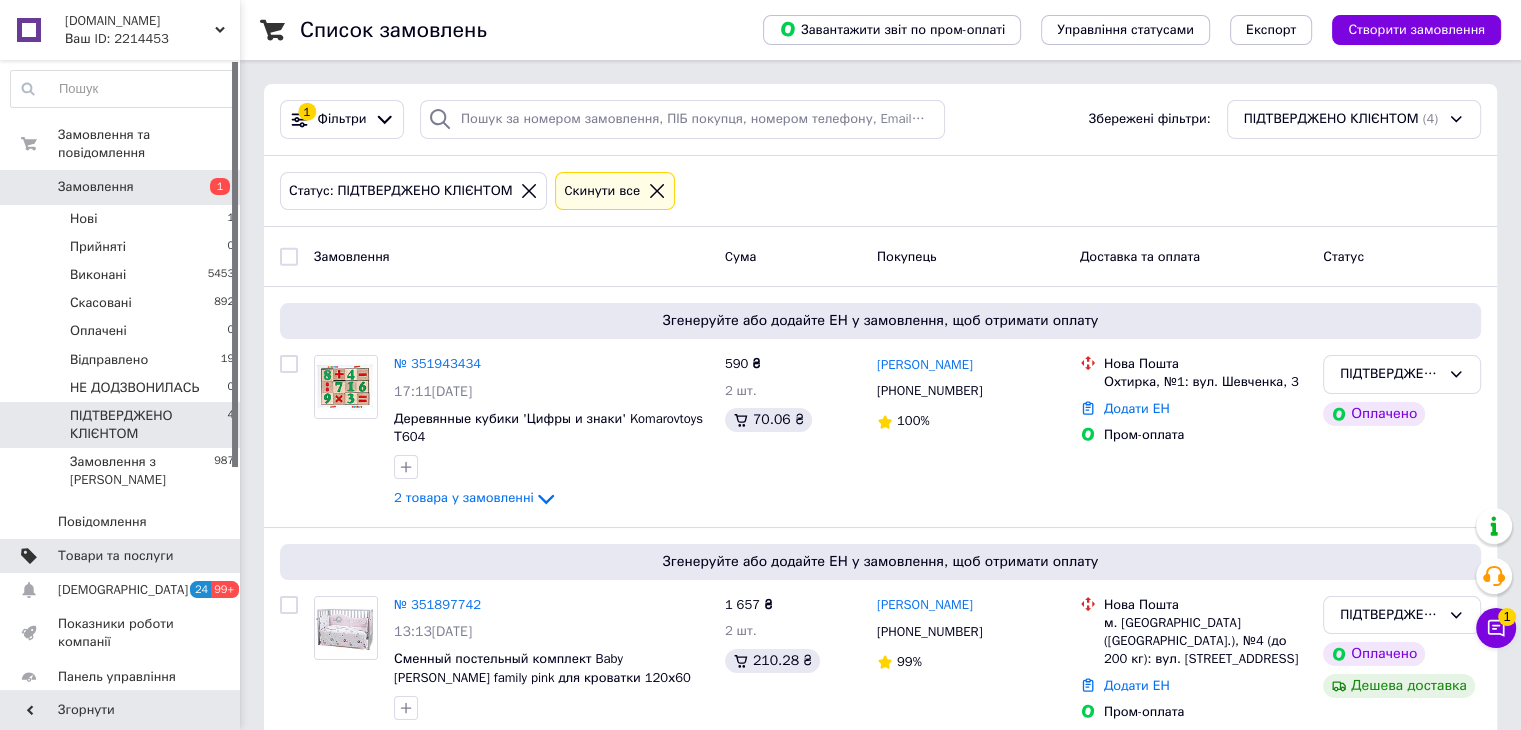 click on "Товари та послуги" at bounding box center [115, 556] 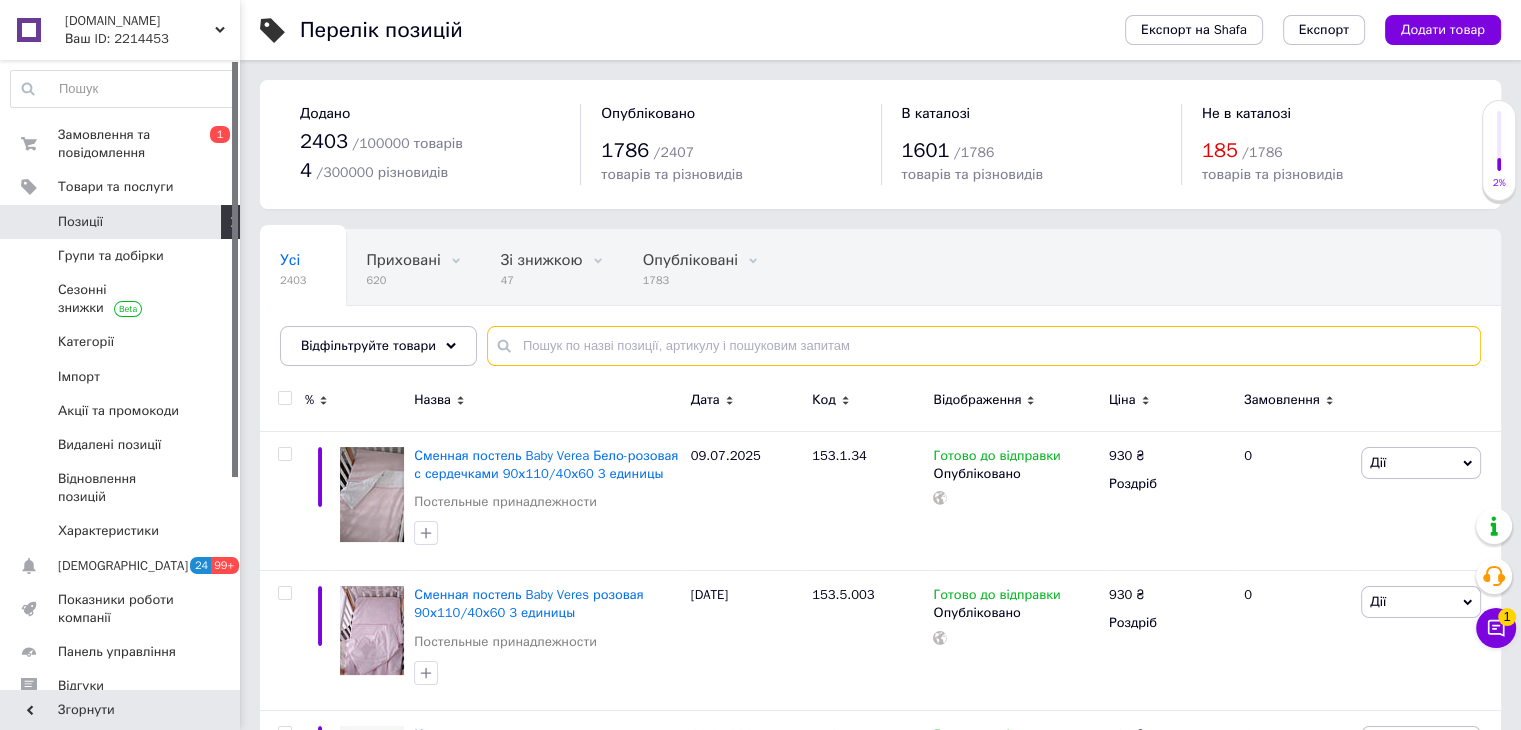 paste on "153.3.15" 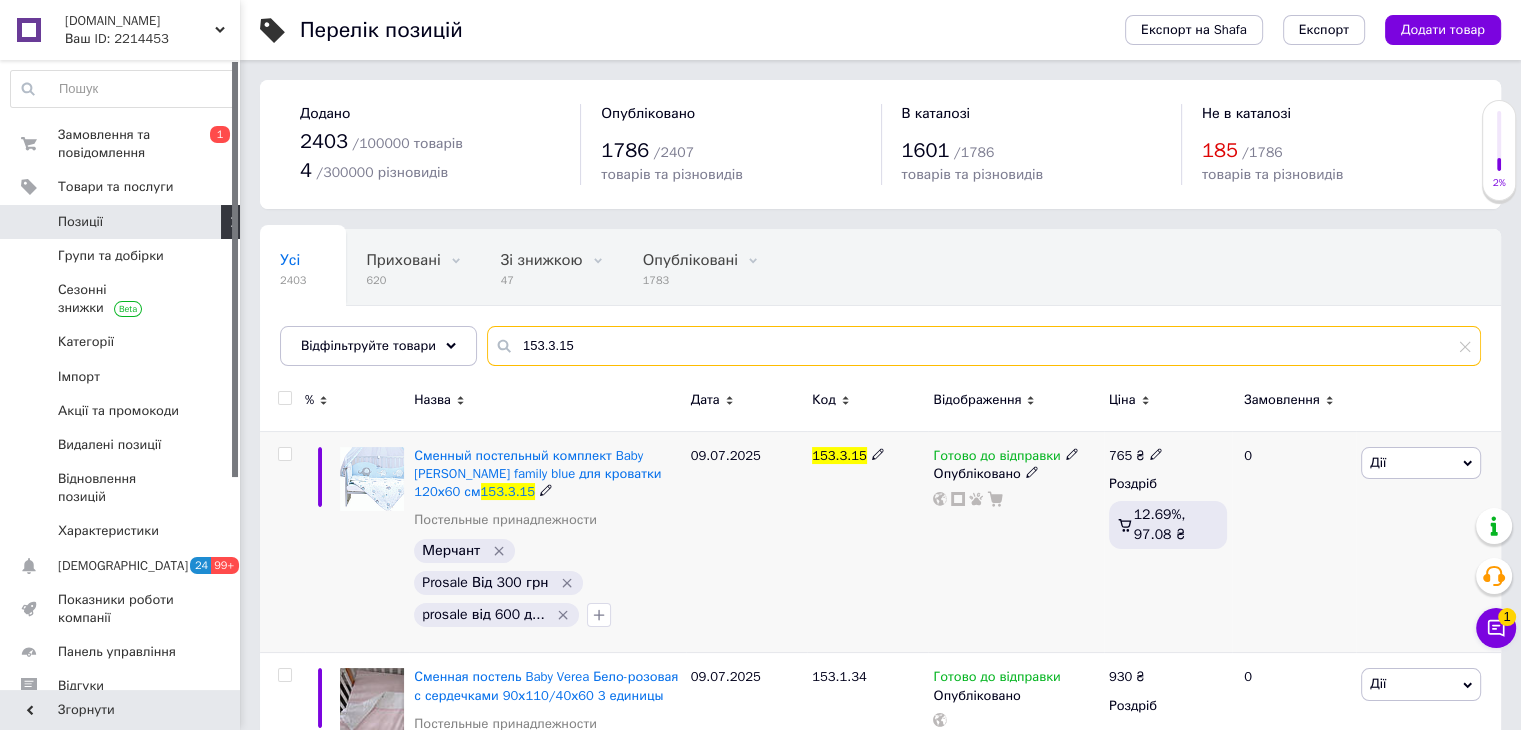 type on "153.3.15" 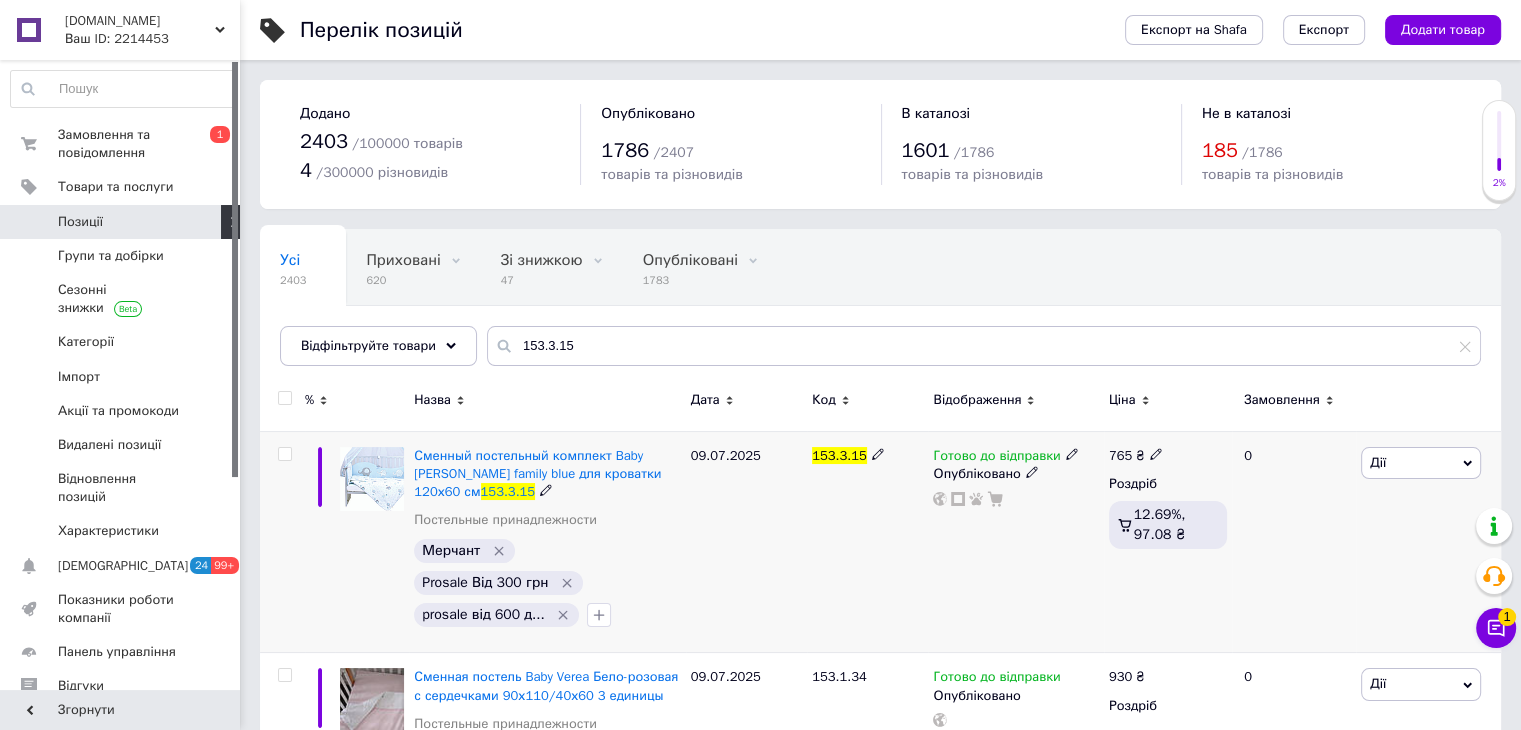 click 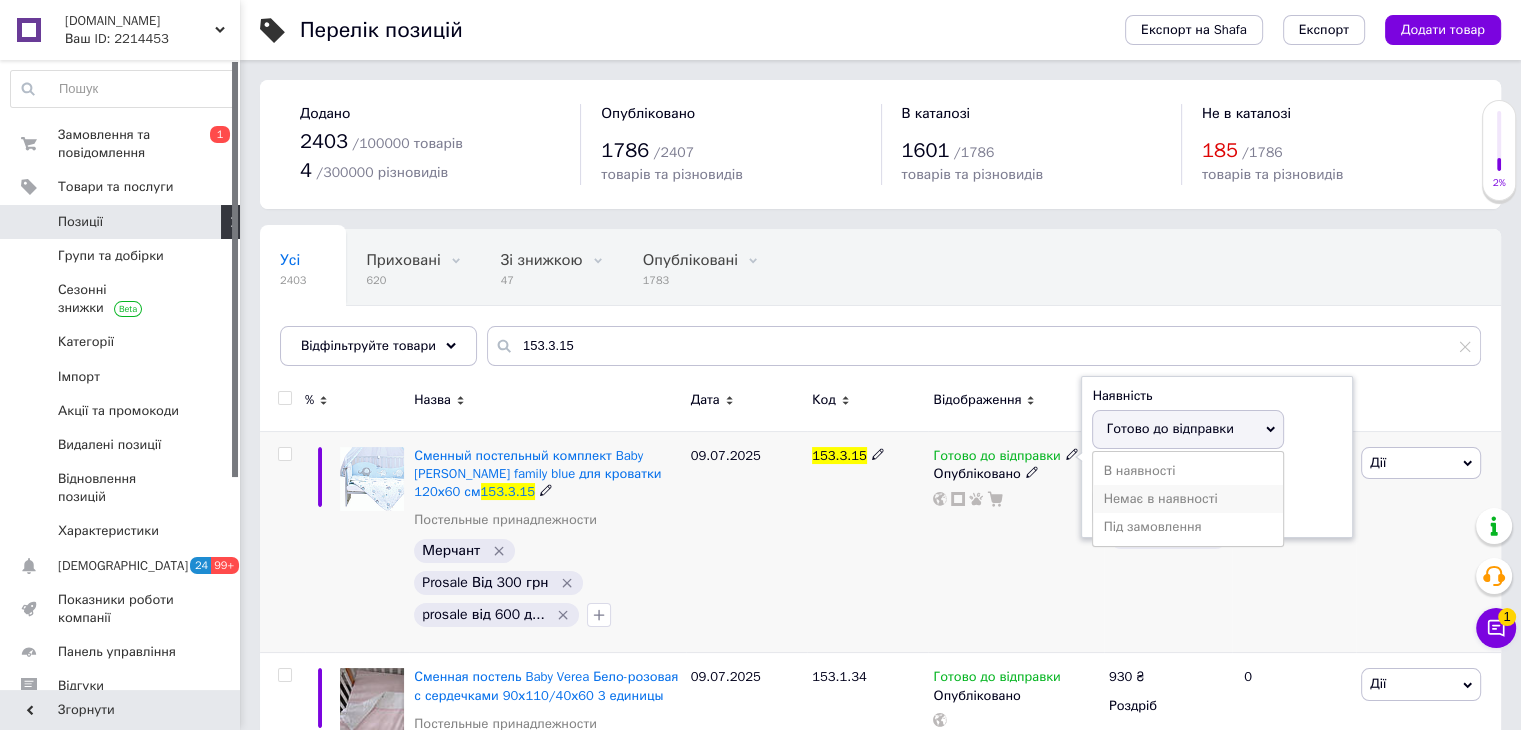click on "Немає в наявності" at bounding box center (1188, 499) 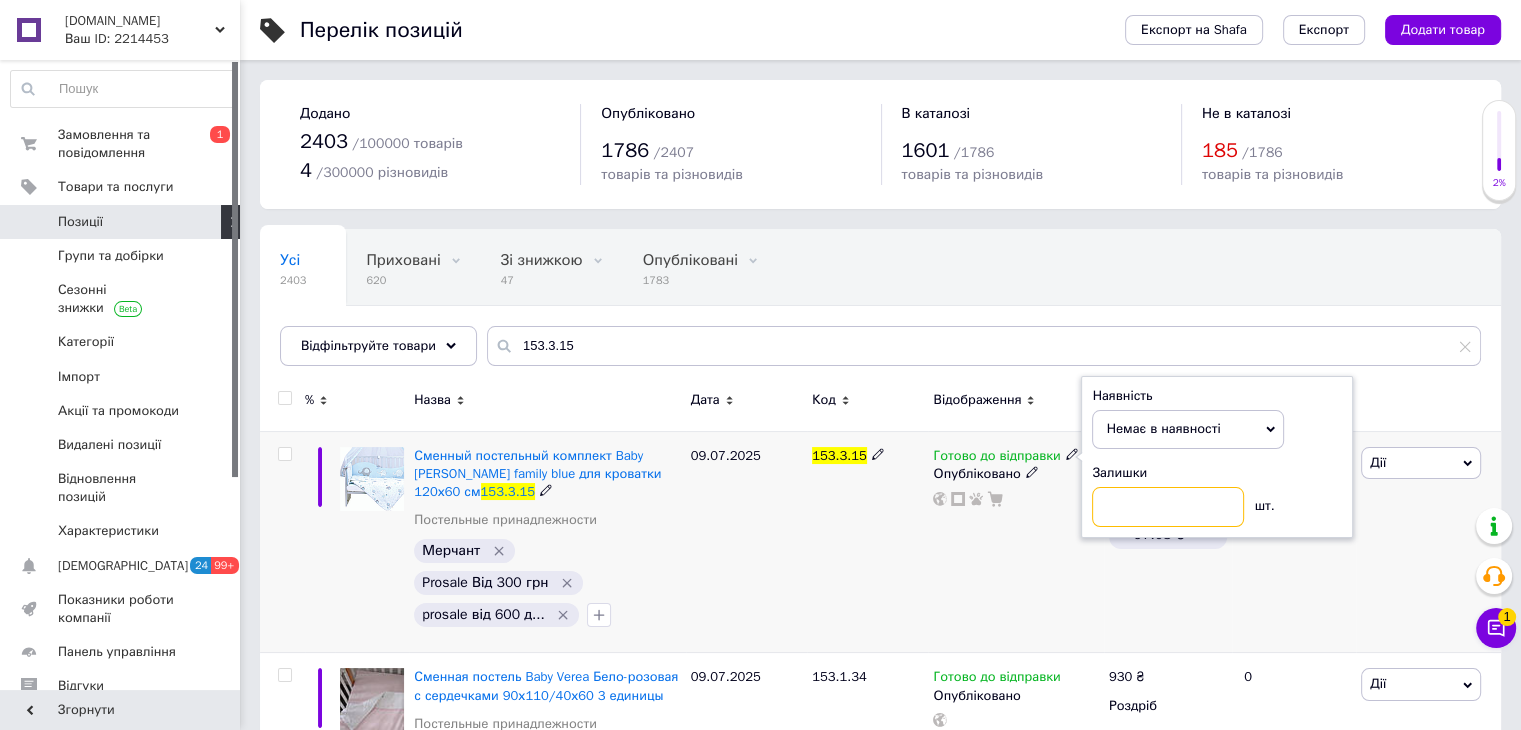 click at bounding box center [1168, 507] 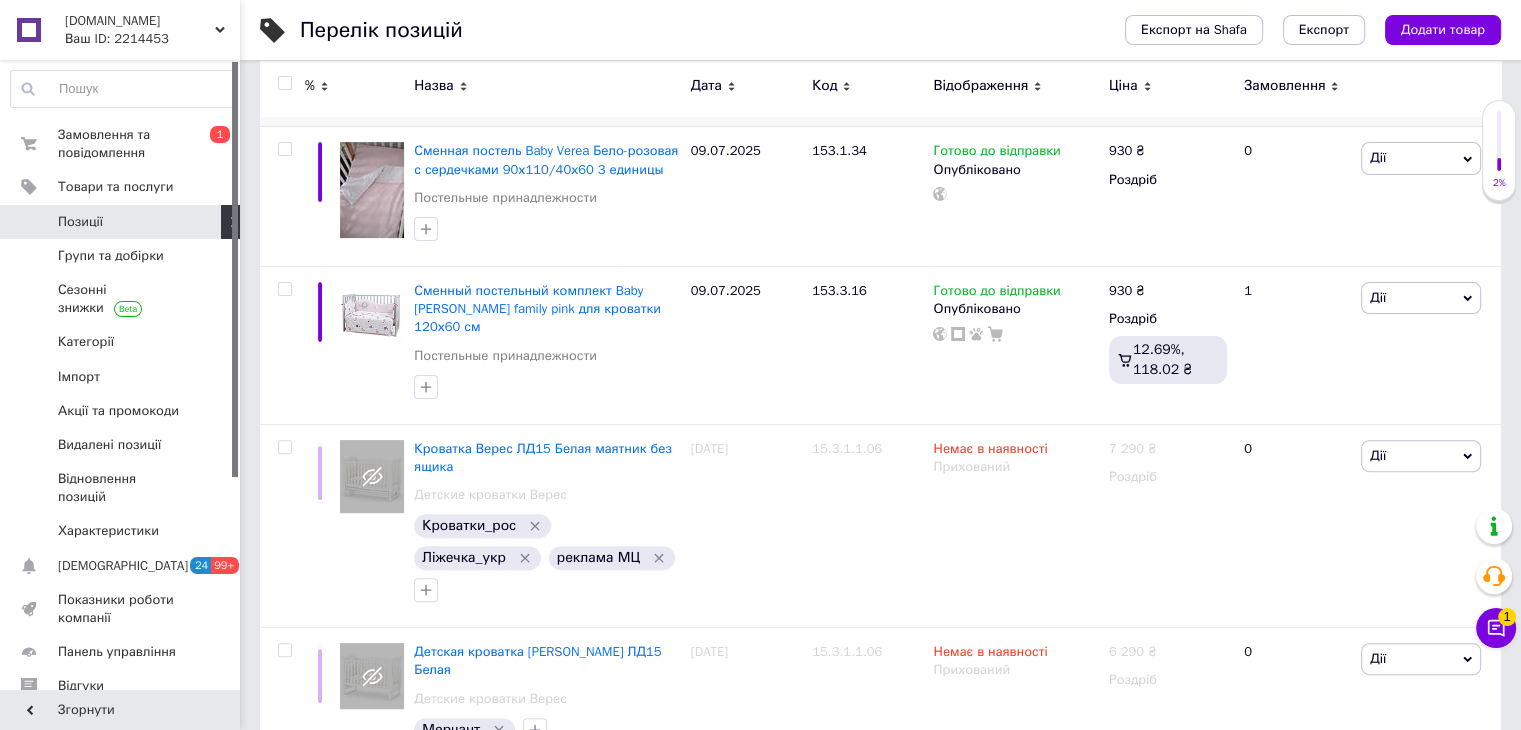 scroll, scrollTop: 541, scrollLeft: 0, axis: vertical 